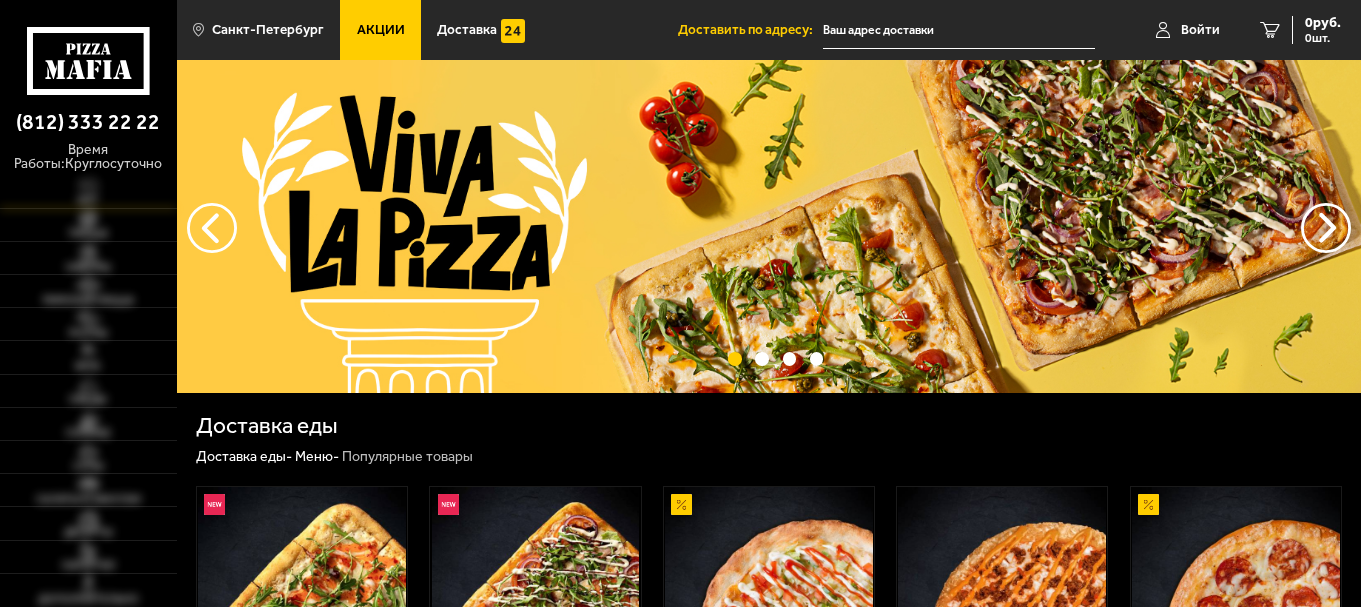 scroll, scrollTop: 113, scrollLeft: 0, axis: vertical 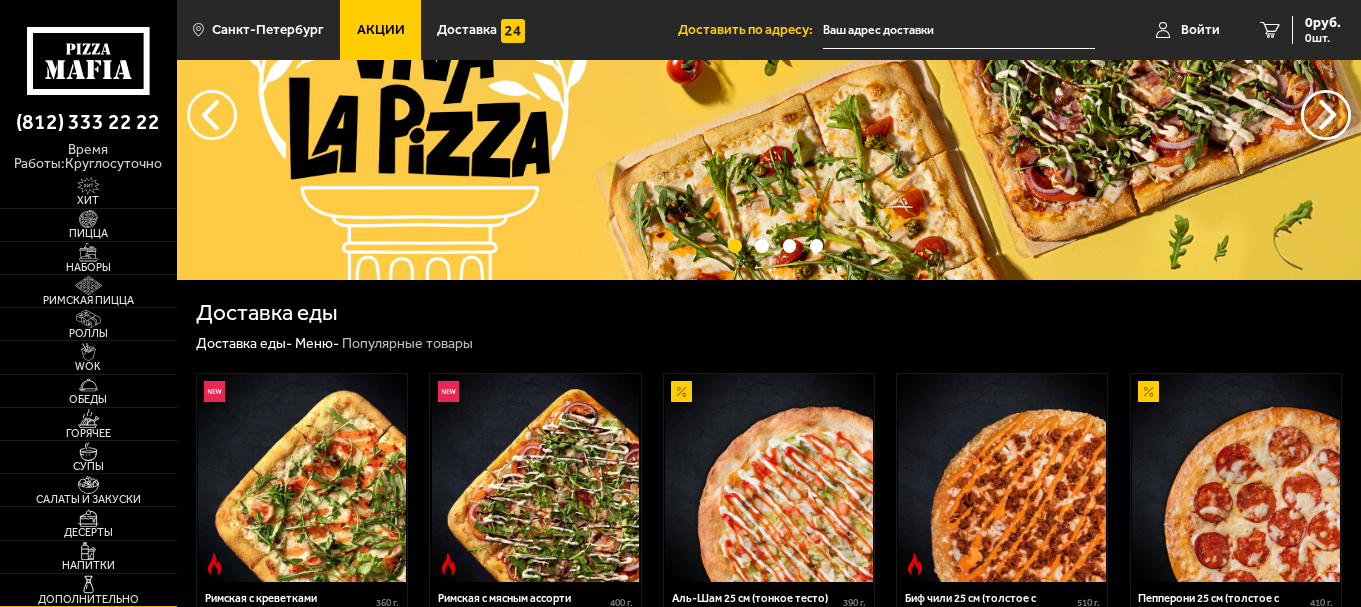 type on "[STREET], [NUMBER]/[NUMBER]" 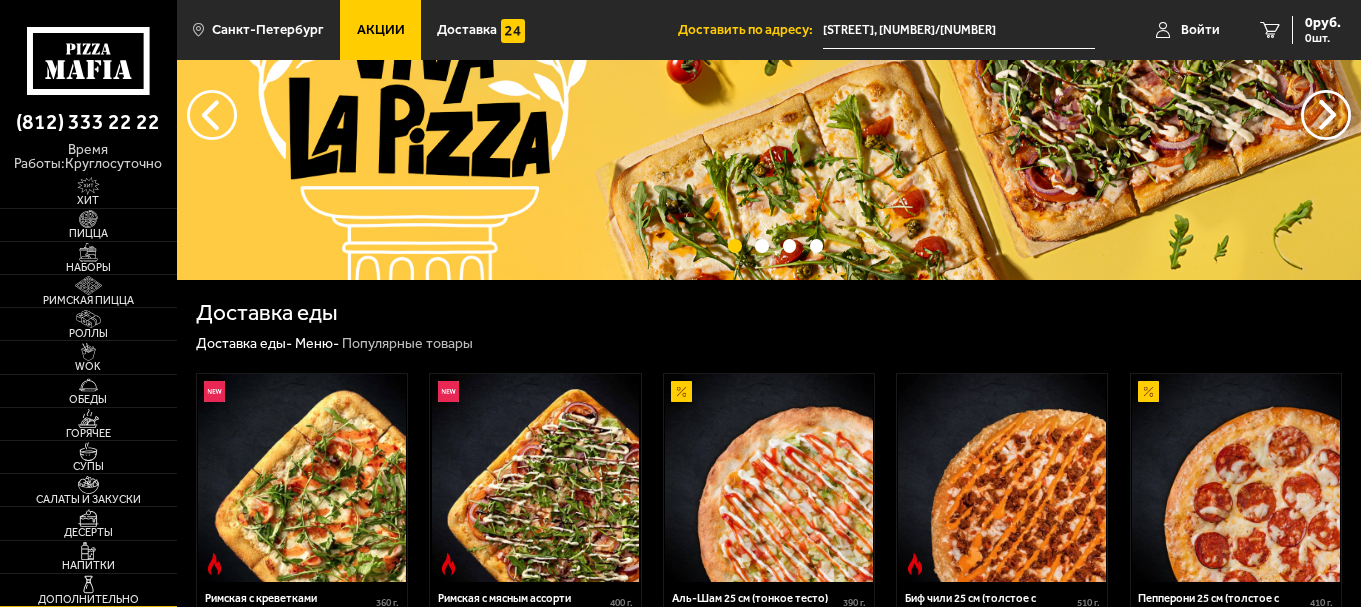 scroll, scrollTop: 800, scrollLeft: 0, axis: vertical 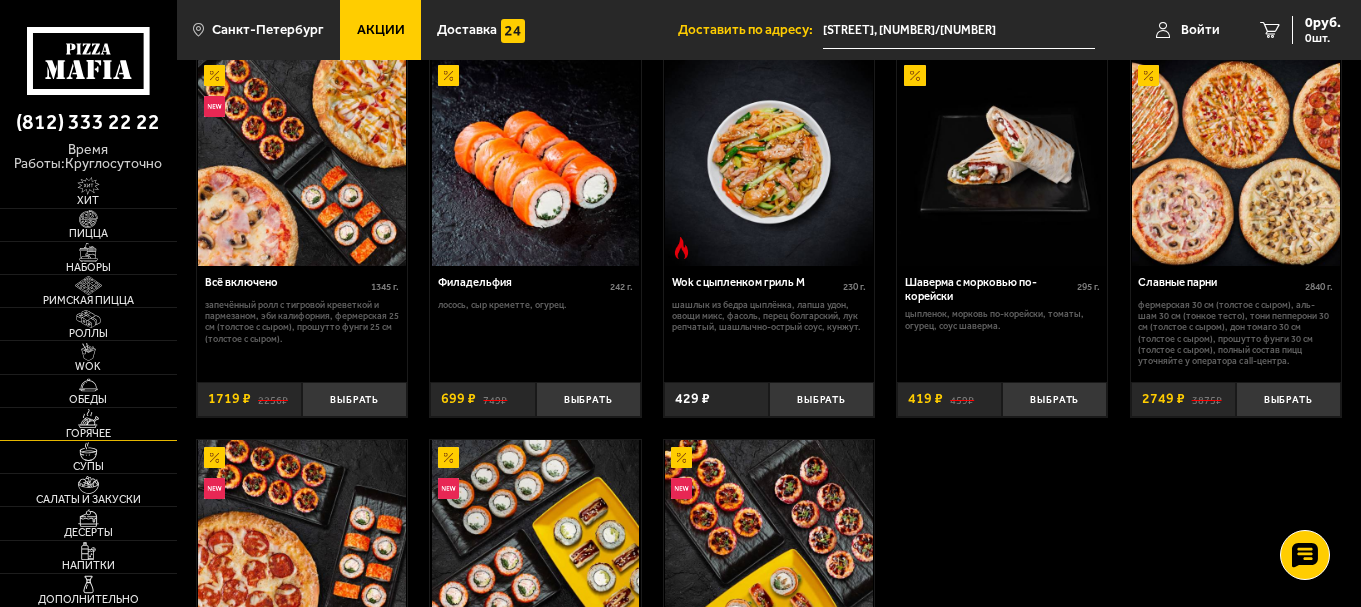 drag, startPoint x: 115, startPoint y: 425, endPoint x: 81, endPoint y: 439, distance: 36.769554 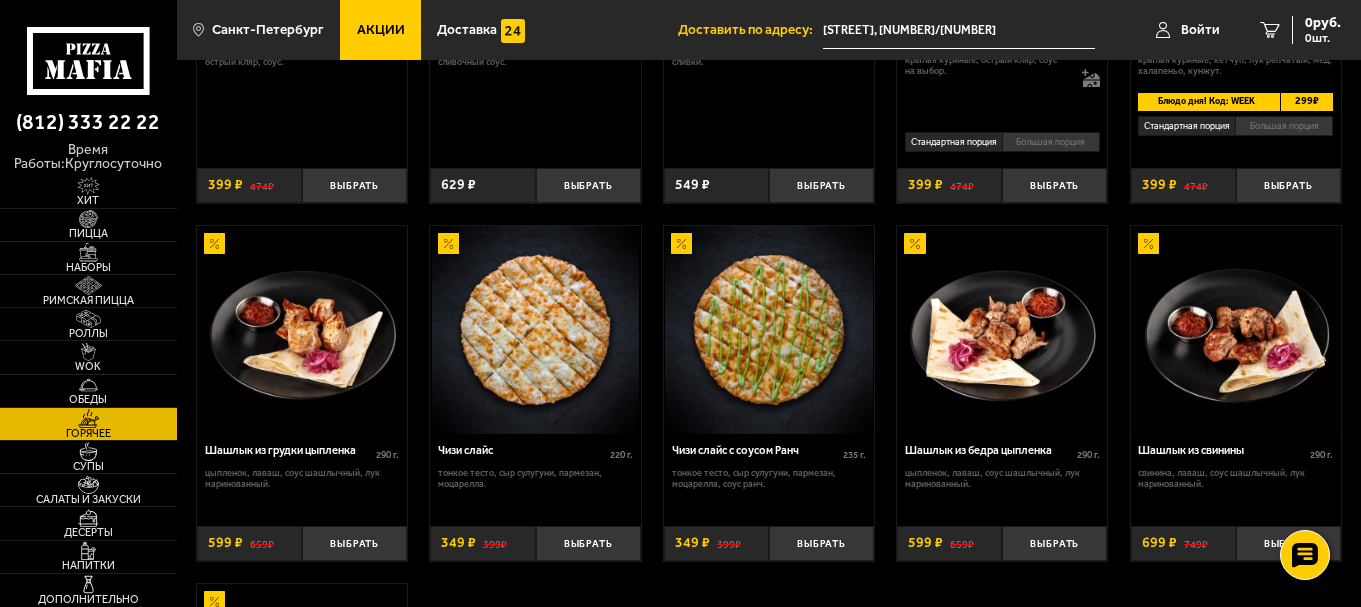 scroll, scrollTop: 800, scrollLeft: 0, axis: vertical 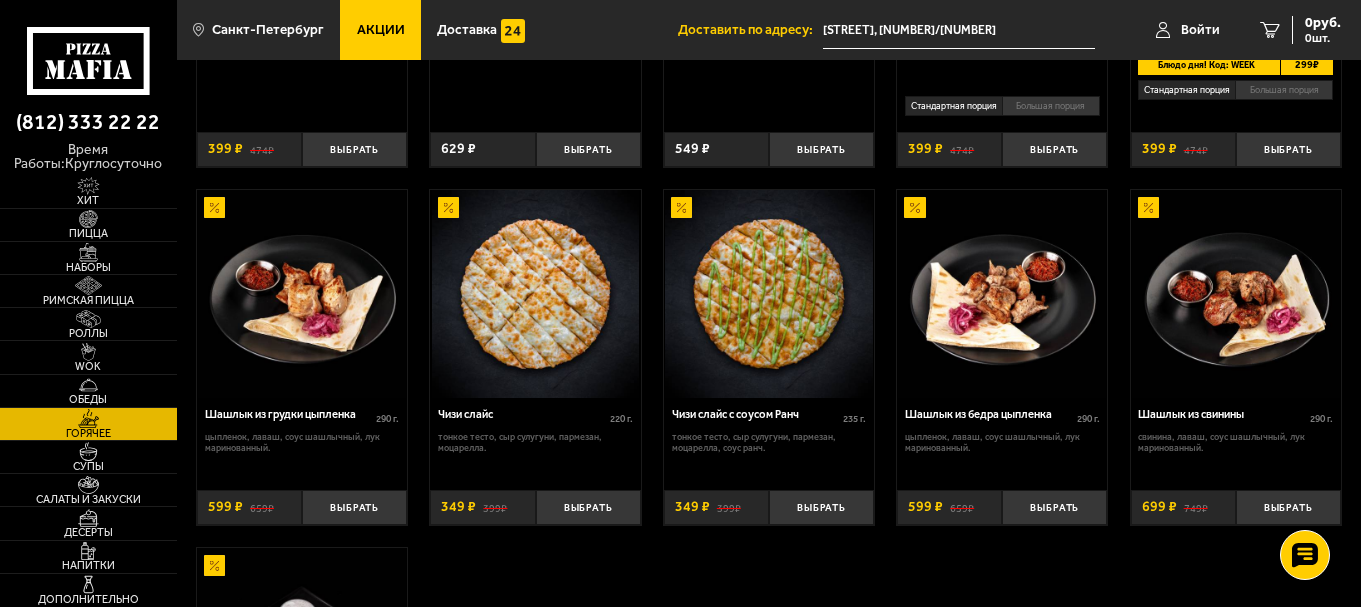 drag, startPoint x: 966, startPoint y: 327, endPoint x: 1006, endPoint y: 349, distance: 45.65085 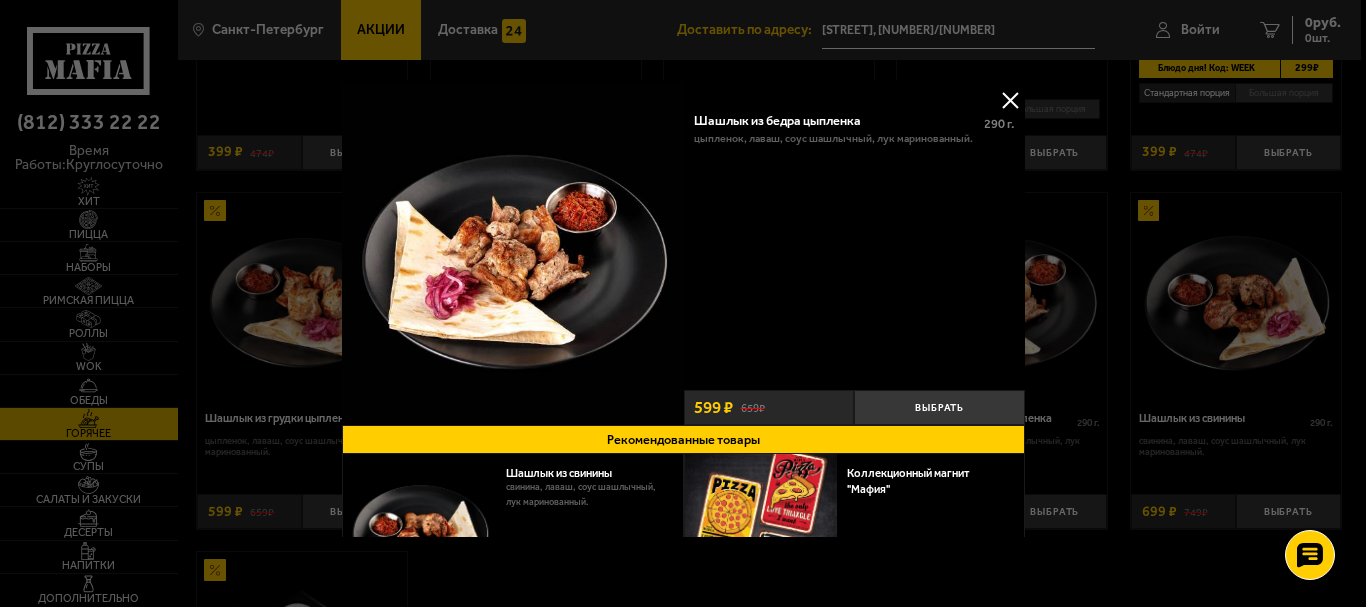 click at bounding box center [1010, 100] 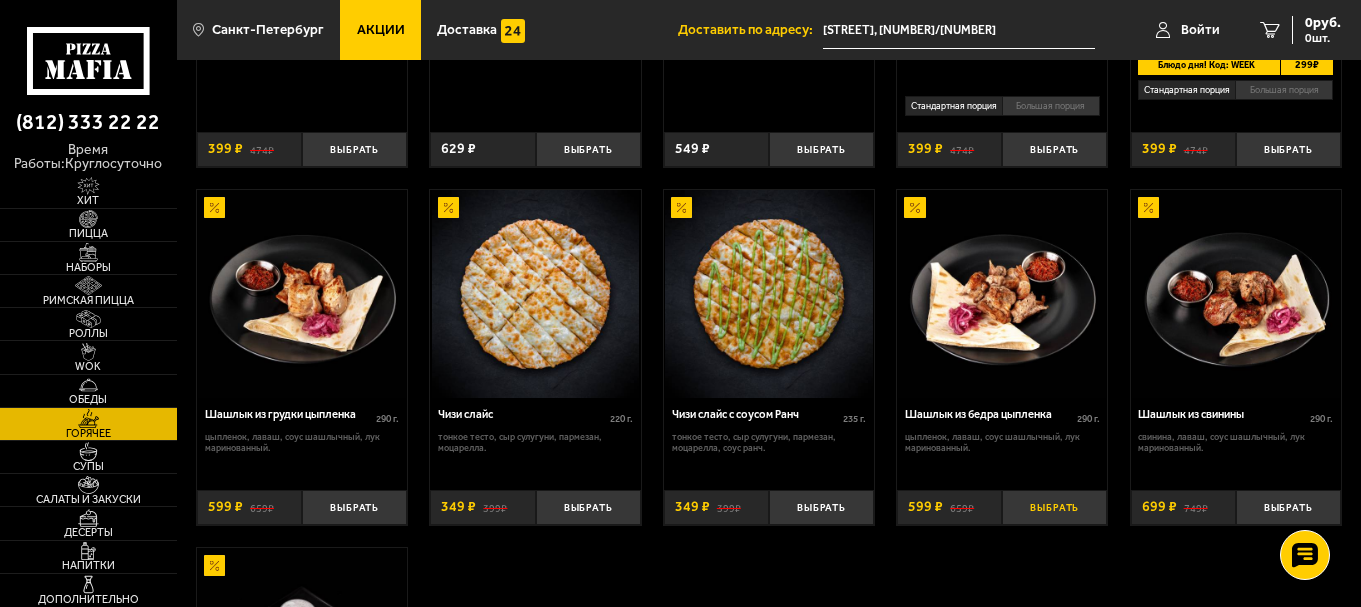 click on "Выбрать" at bounding box center [1054, 507] 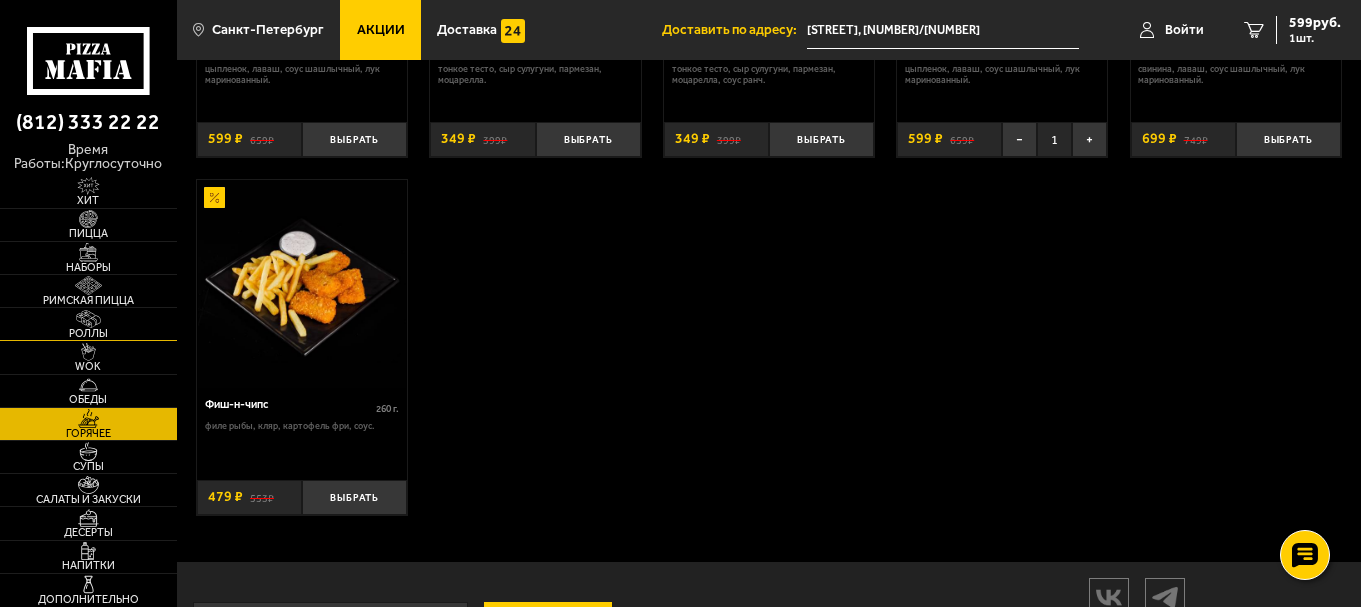 scroll, scrollTop: 1200, scrollLeft: 0, axis: vertical 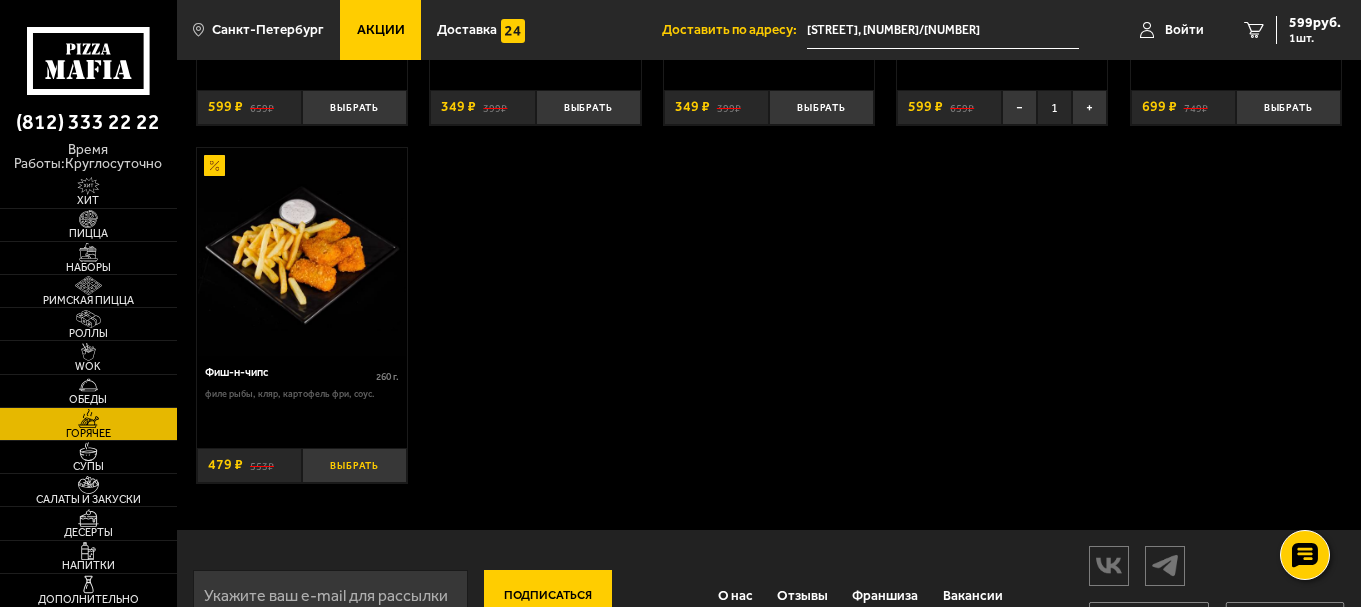click on "Выбрать" at bounding box center (354, 465) 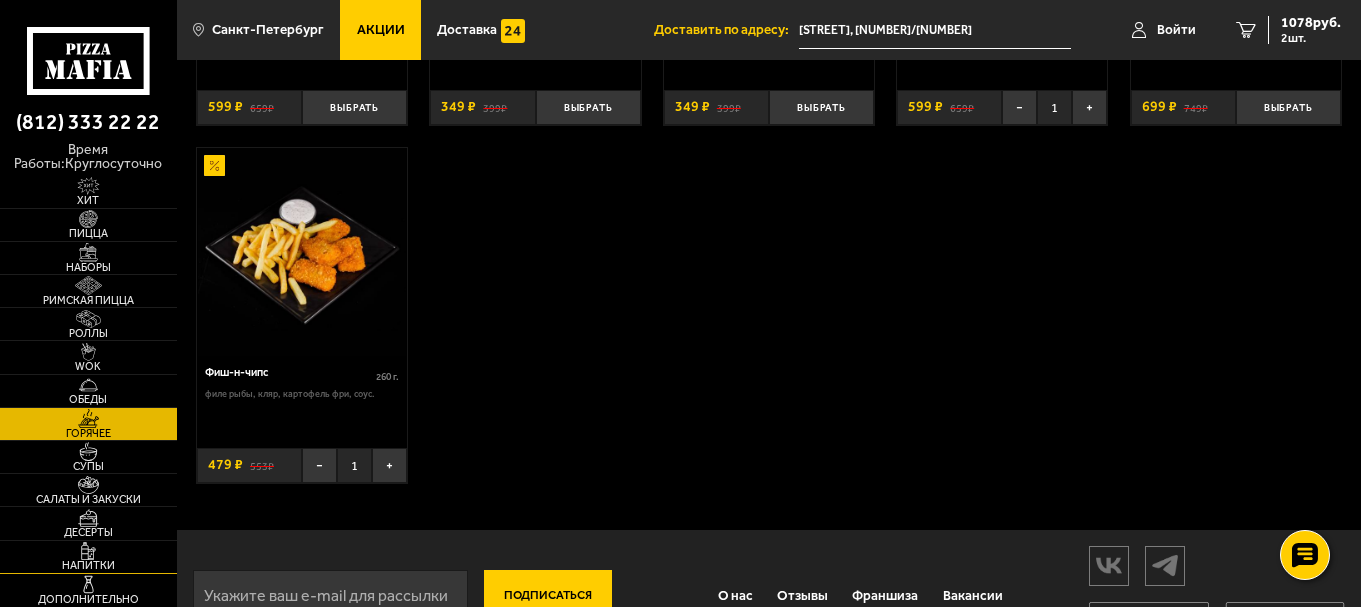 click on "Напитки" at bounding box center (88, 565) 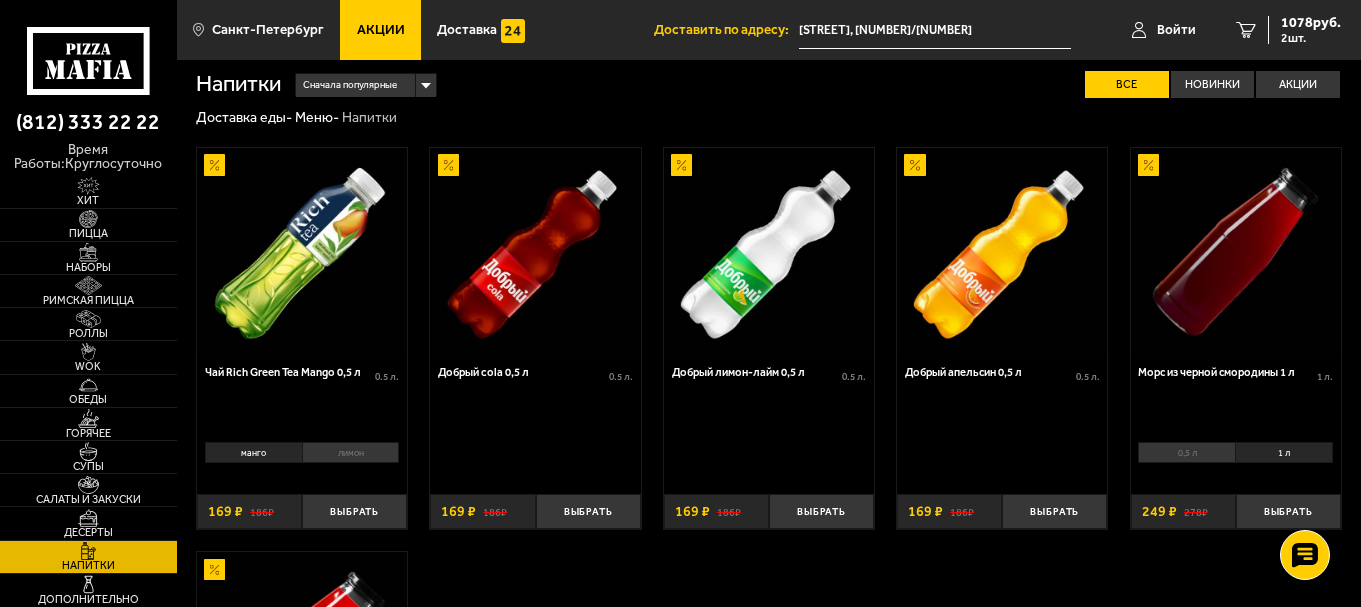 scroll, scrollTop: 0, scrollLeft: 0, axis: both 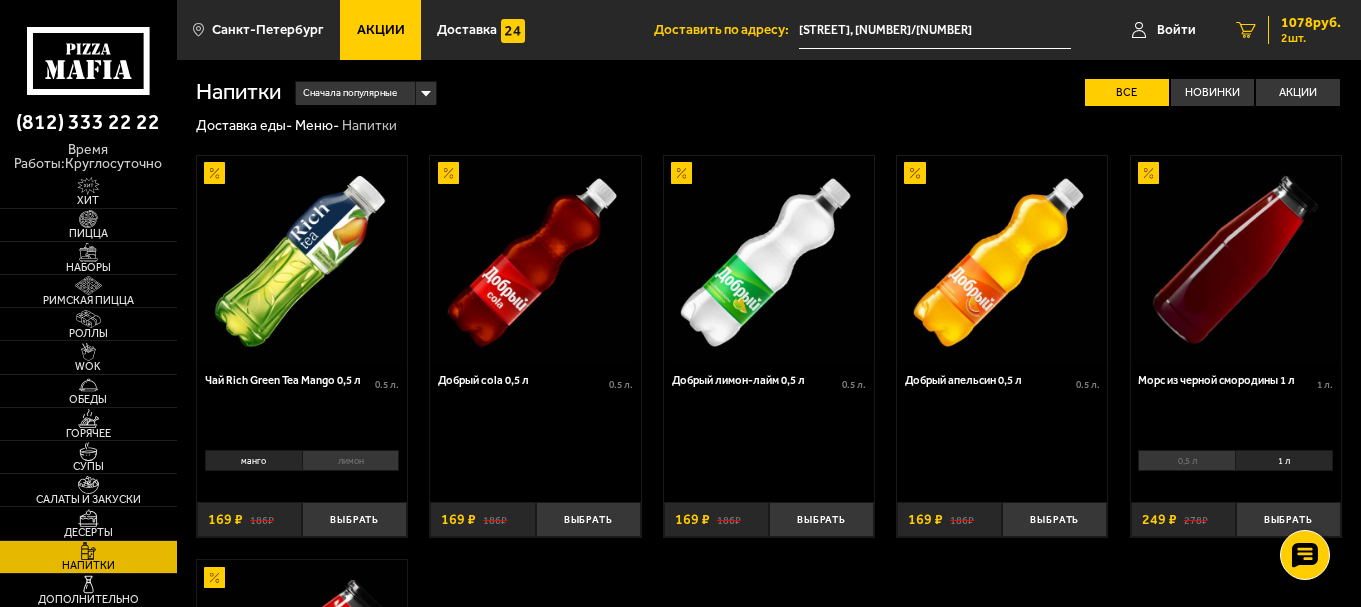 click on "2  шт." at bounding box center [1311, 38] 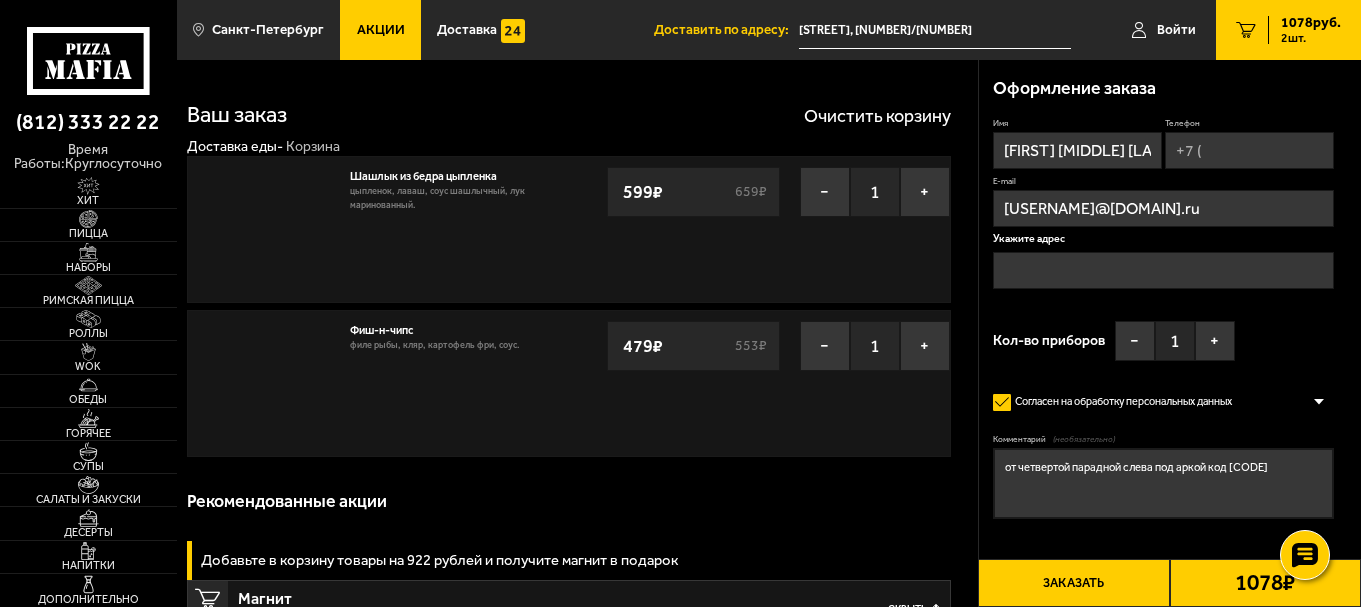 type on "[STREET], [NUMBER]/[NUMBER]" 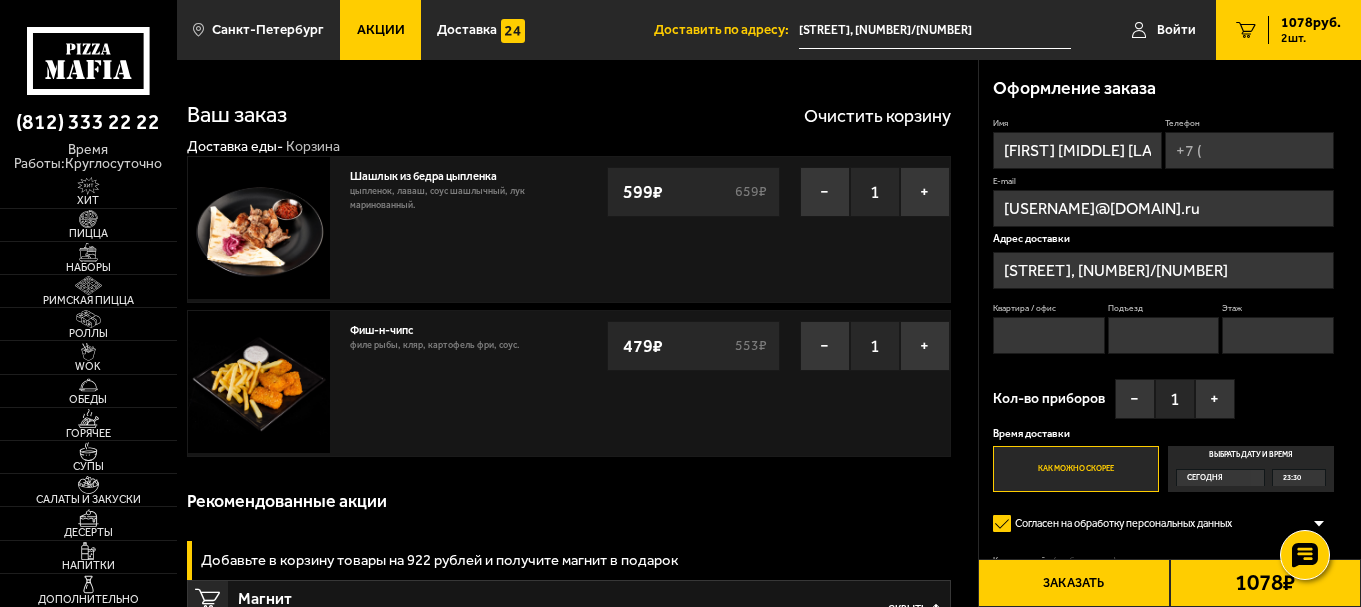 click on "Телефон" at bounding box center [1249, 150] 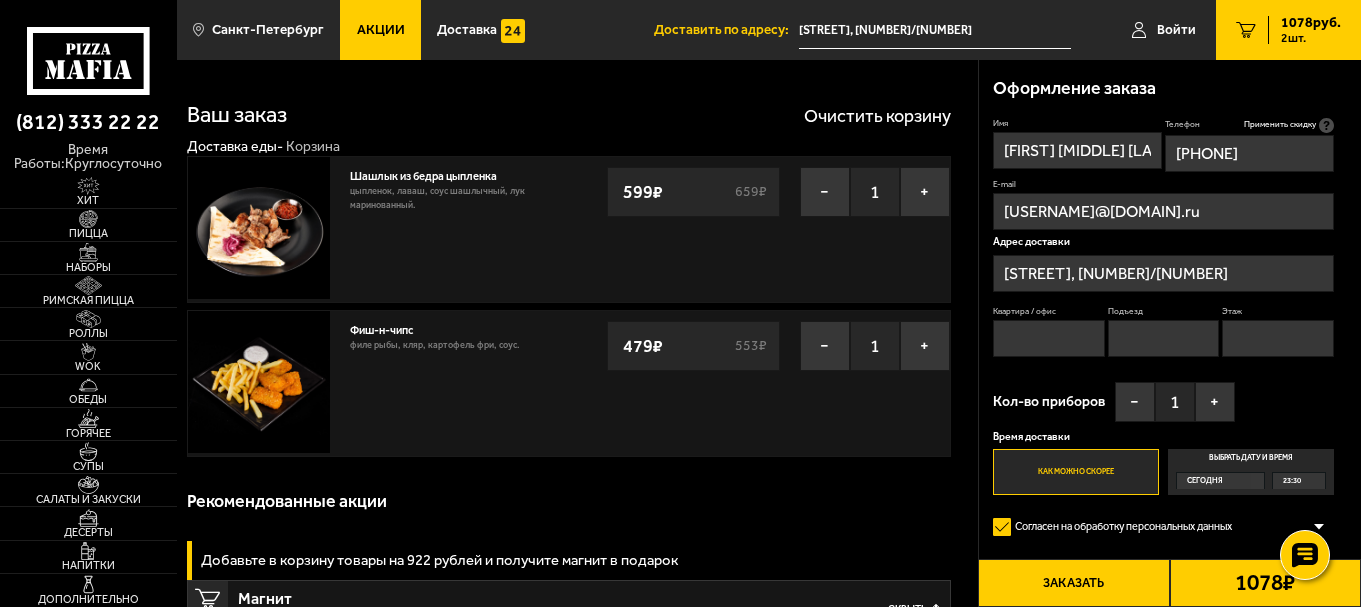 click on "Квартира / офис" at bounding box center (1049, 338) 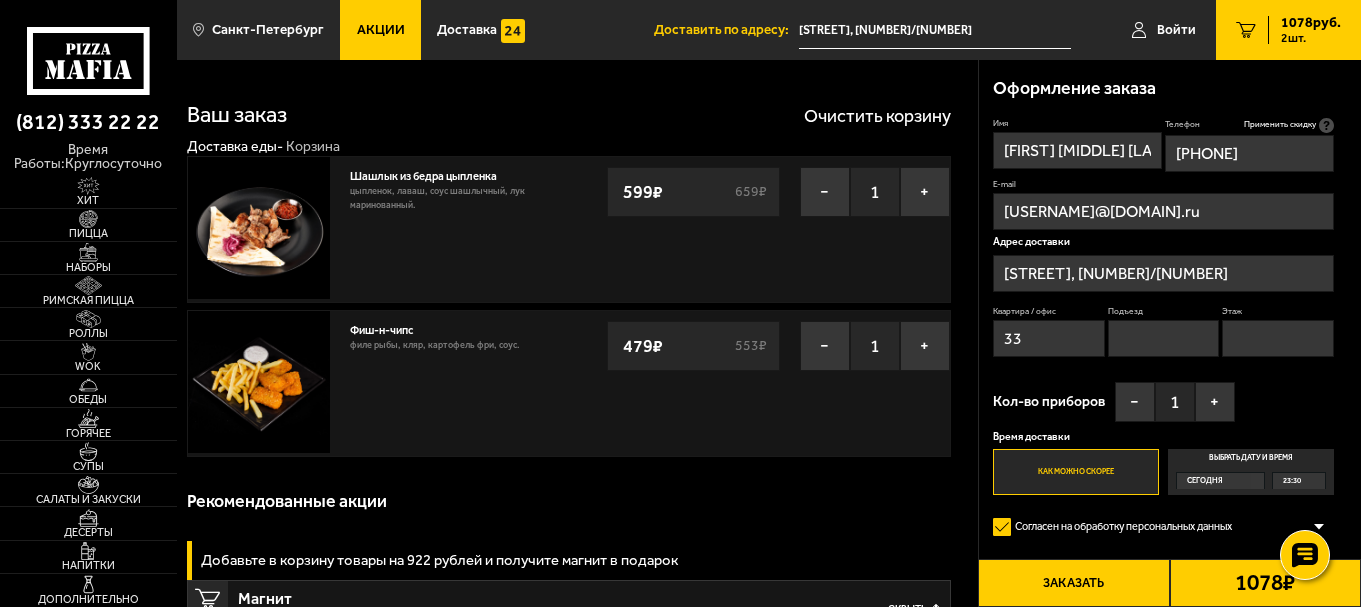 click on "Подъезд" at bounding box center [1164, 338] 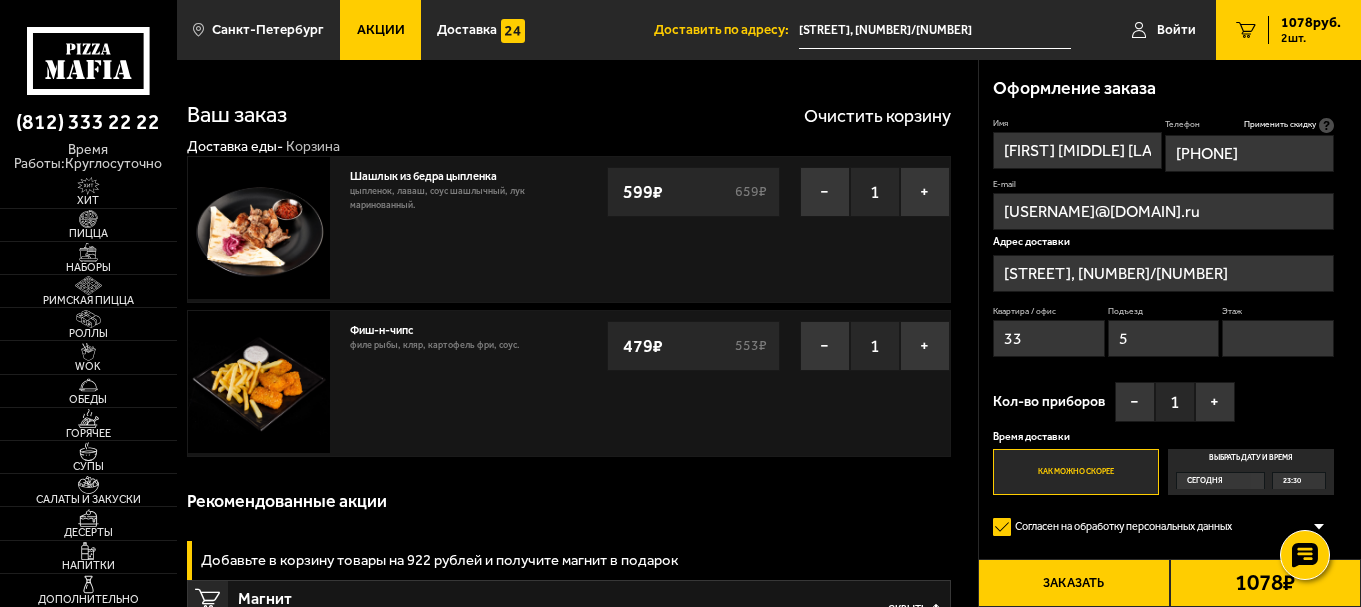 click on "Этаж" at bounding box center [1278, 338] 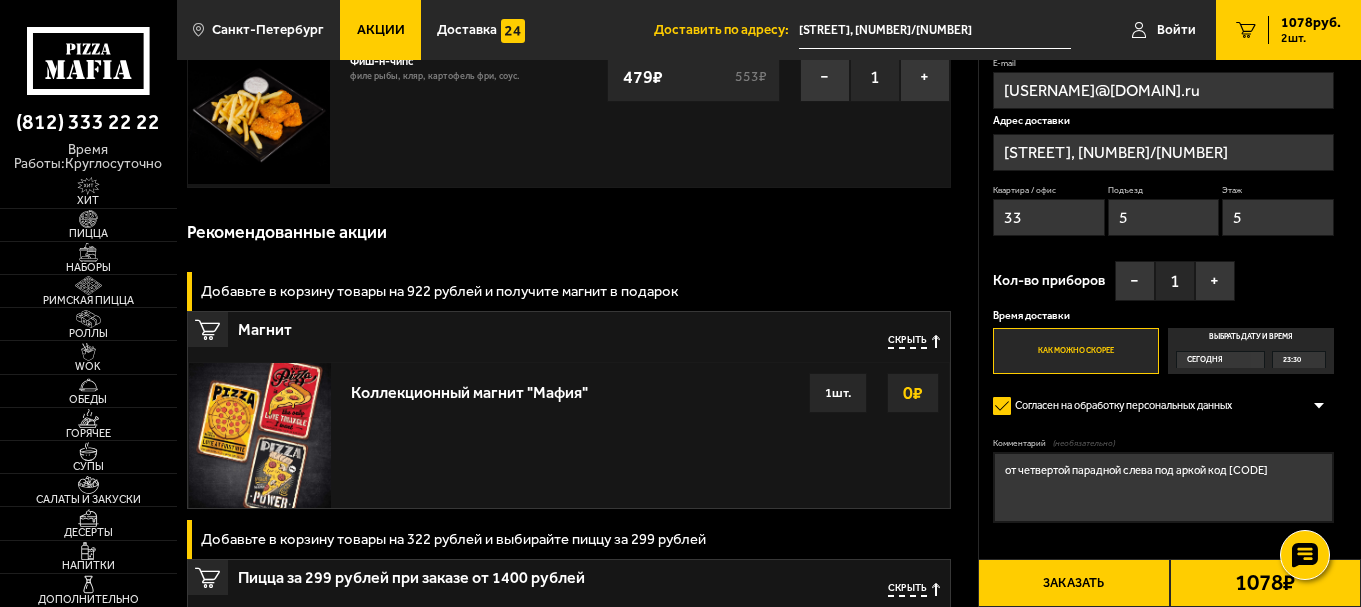 scroll, scrollTop: 300, scrollLeft: 0, axis: vertical 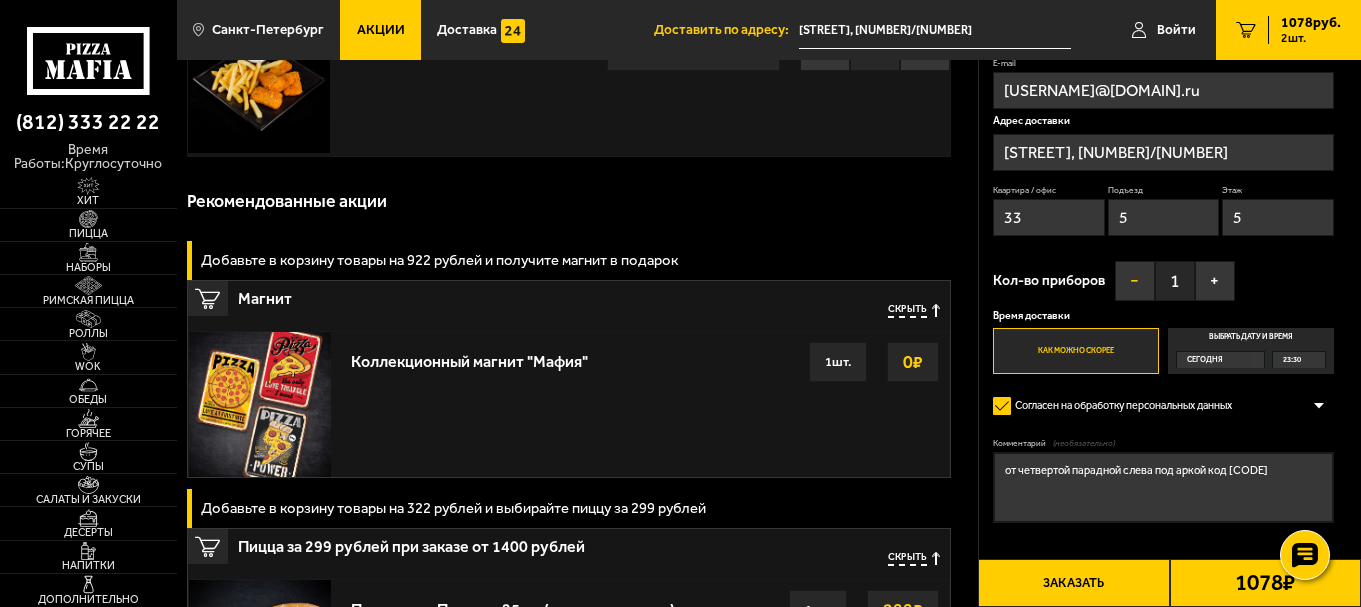 click on "−" at bounding box center (1135, 281) 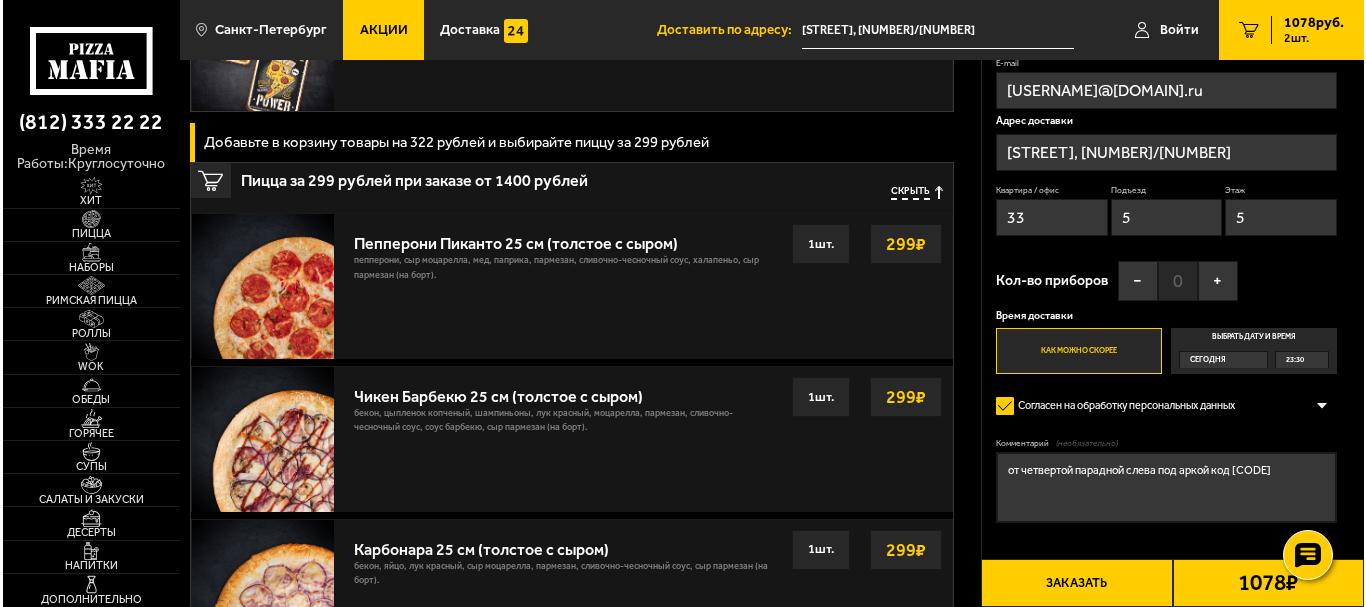 scroll, scrollTop: 700, scrollLeft: 0, axis: vertical 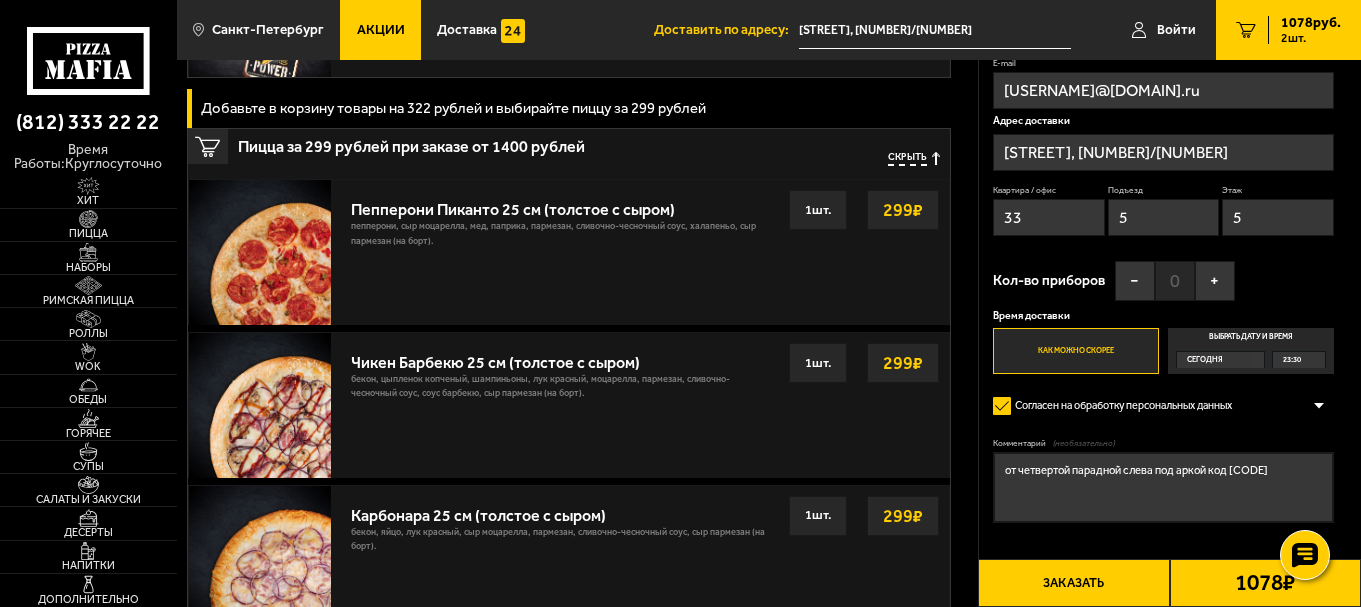 click on "Заказать" at bounding box center [1073, 583] 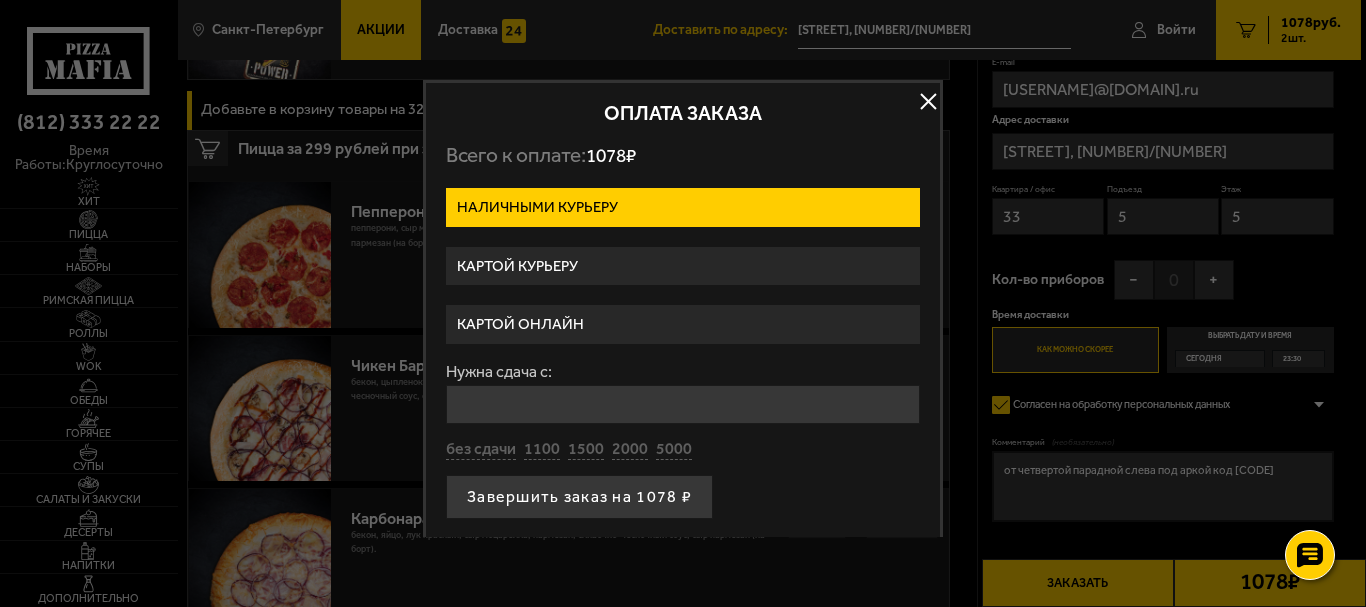 click on "Картой курьеру" at bounding box center [683, 266] 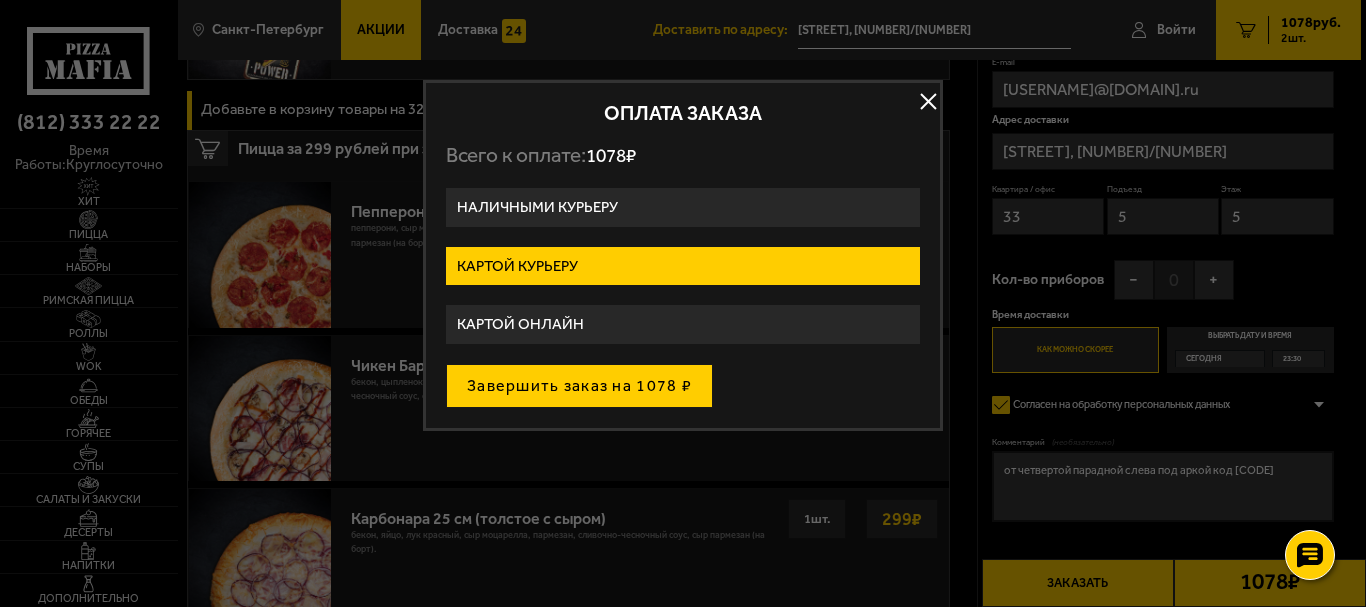 click on "Завершить заказ на 1078 ₽" at bounding box center (579, 386) 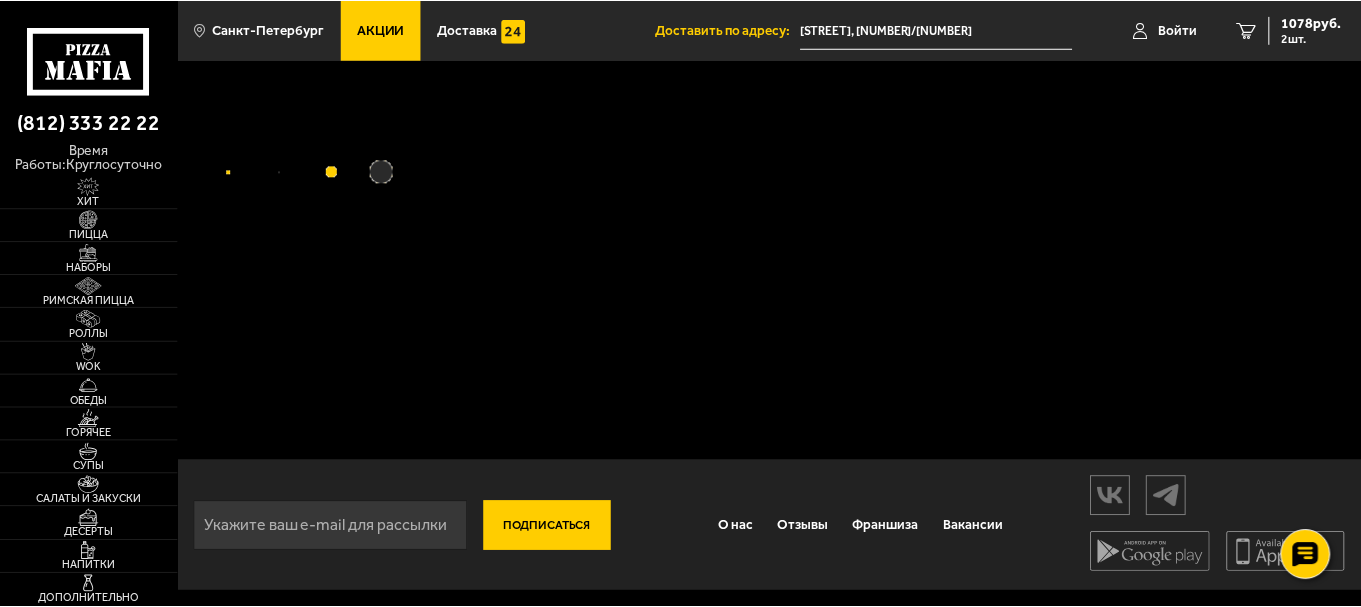 scroll, scrollTop: 0, scrollLeft: 0, axis: both 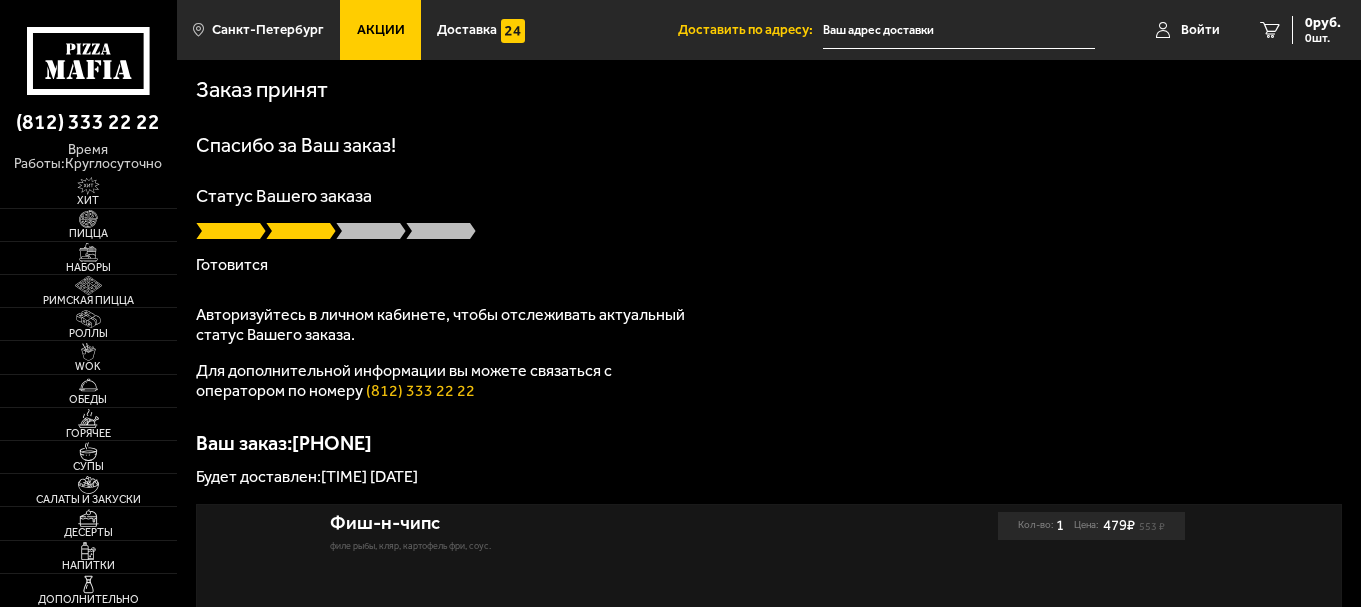 type on "[STREET], [NUMBER]" 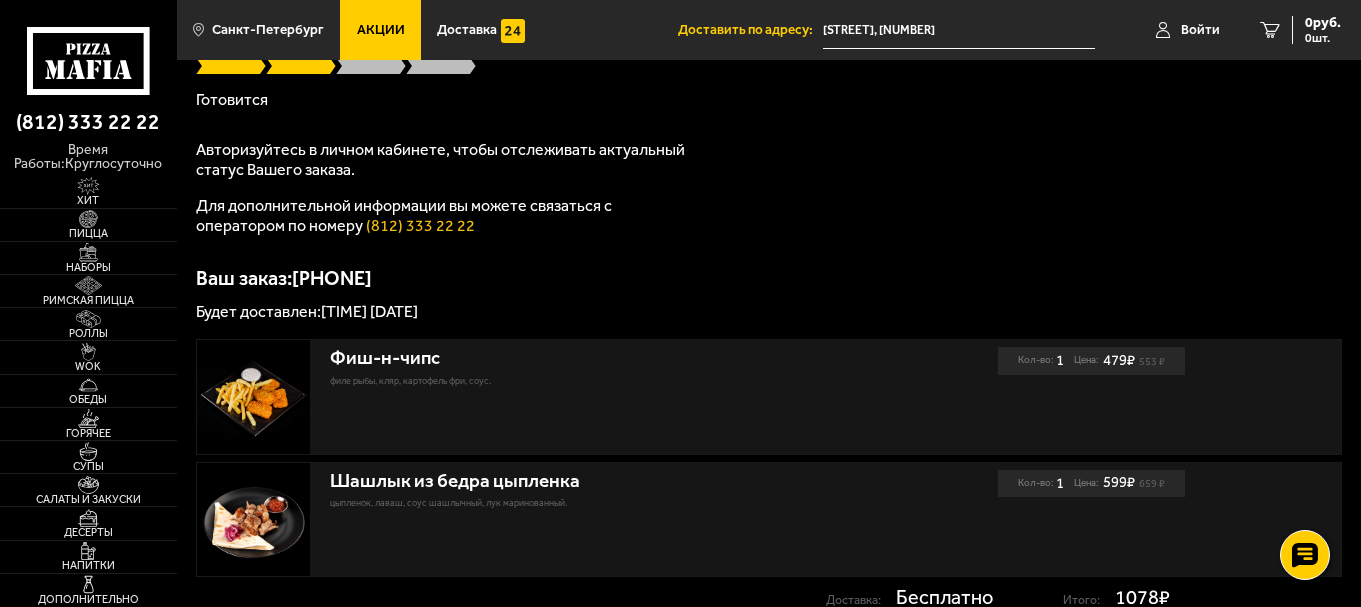 scroll, scrollTop: 200, scrollLeft: 0, axis: vertical 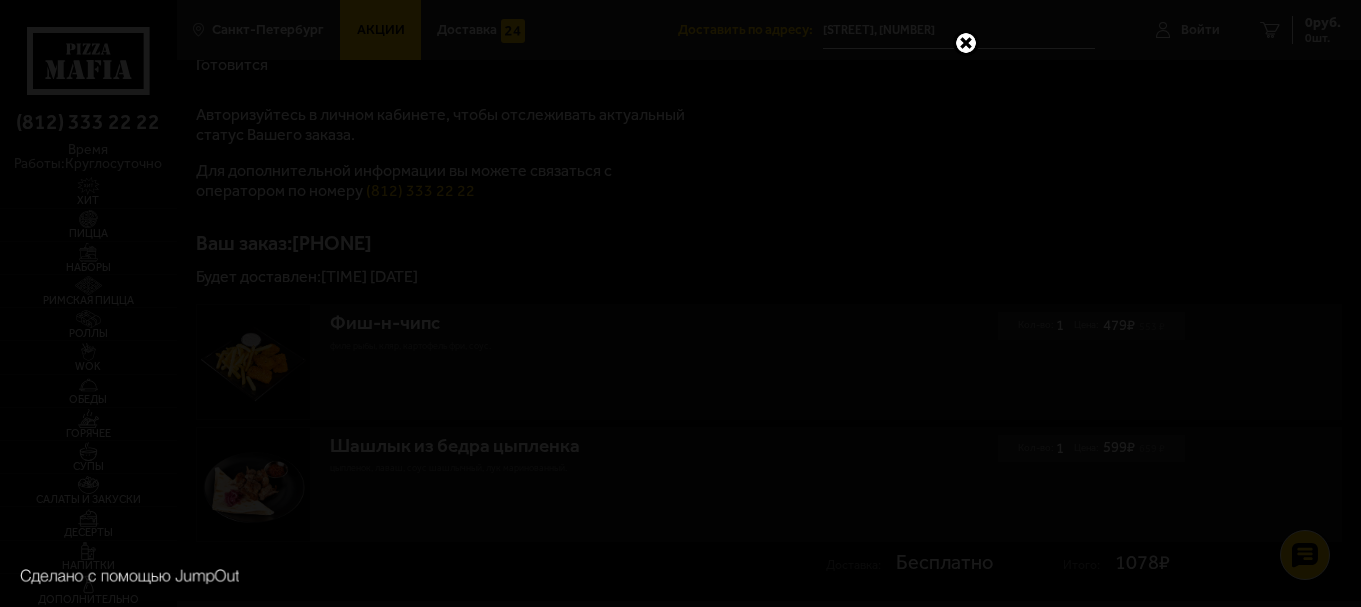 click at bounding box center (966, 43) 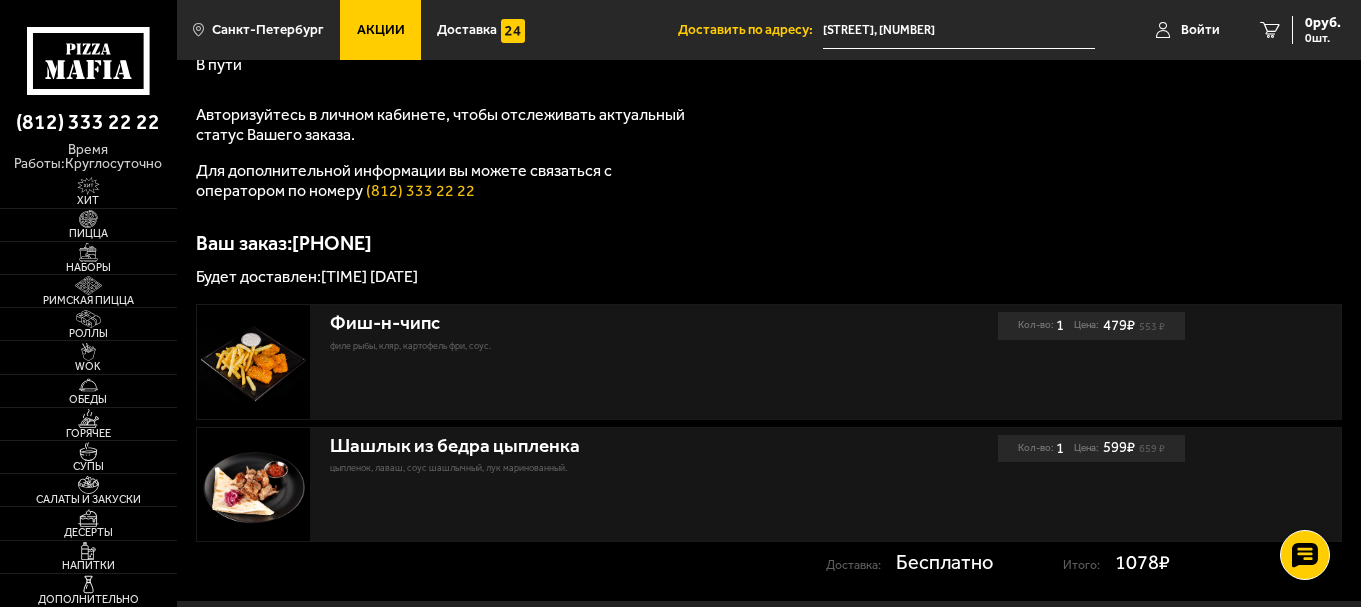 scroll, scrollTop: 0, scrollLeft: 0, axis: both 